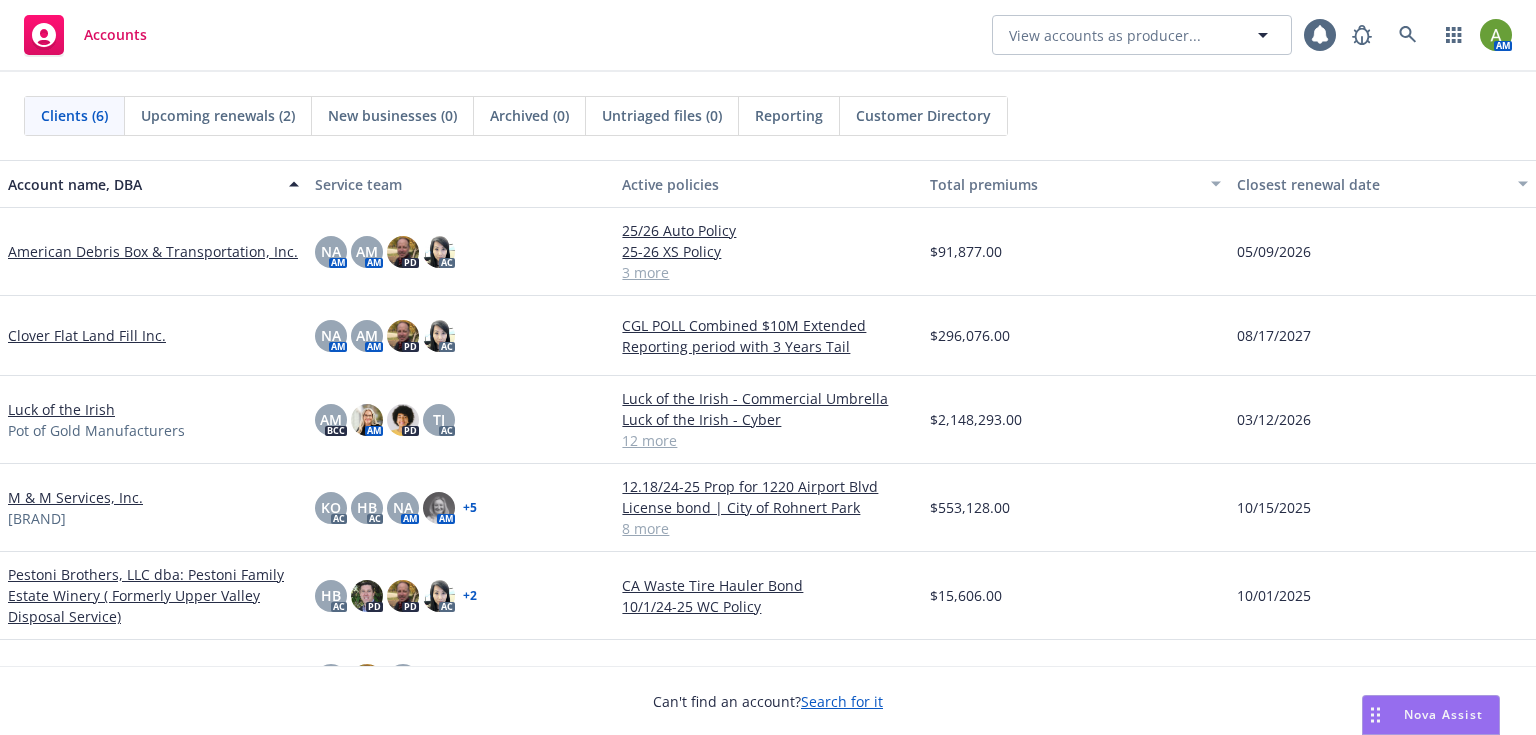 scroll, scrollTop: 0, scrollLeft: 0, axis: both 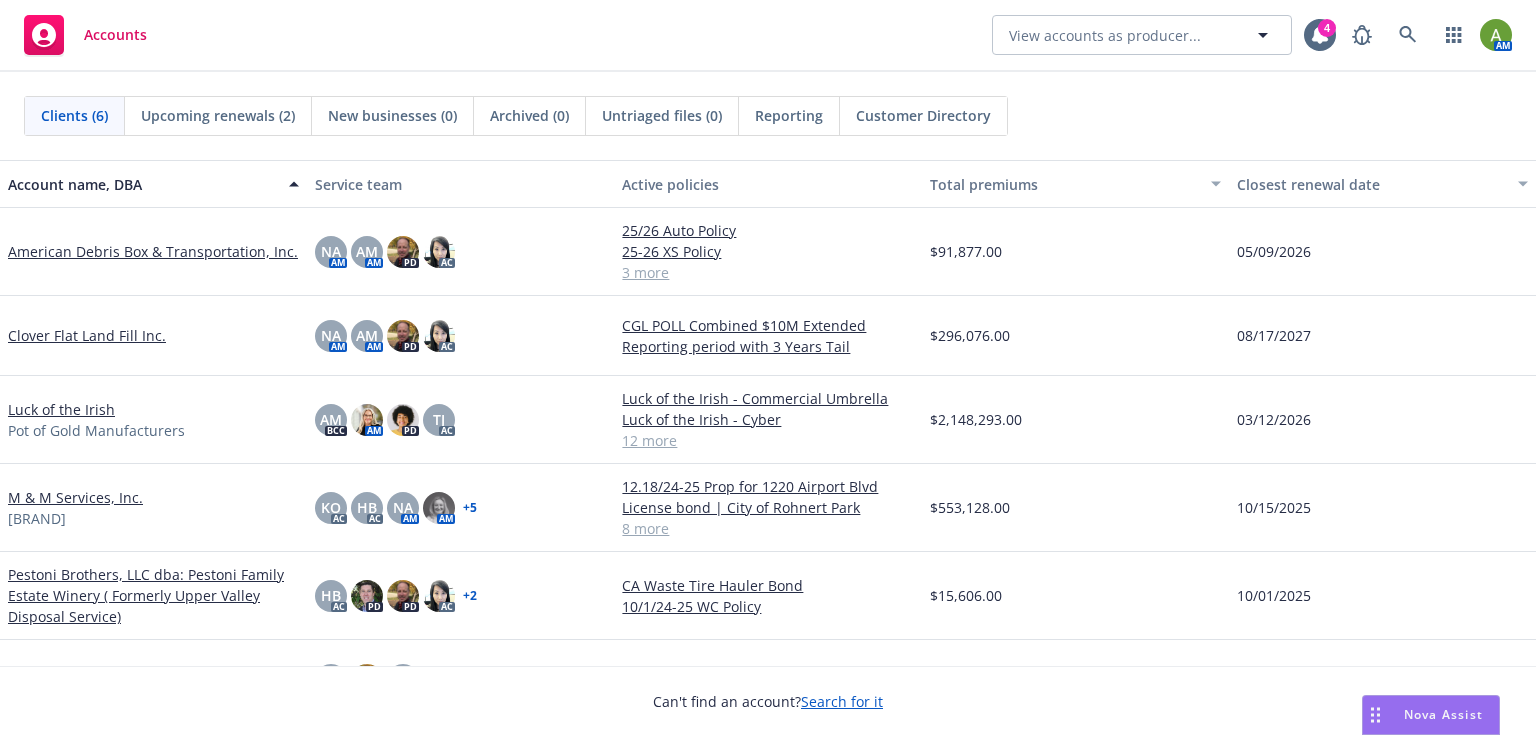 click on "Nova Assist" at bounding box center (1431, 715) 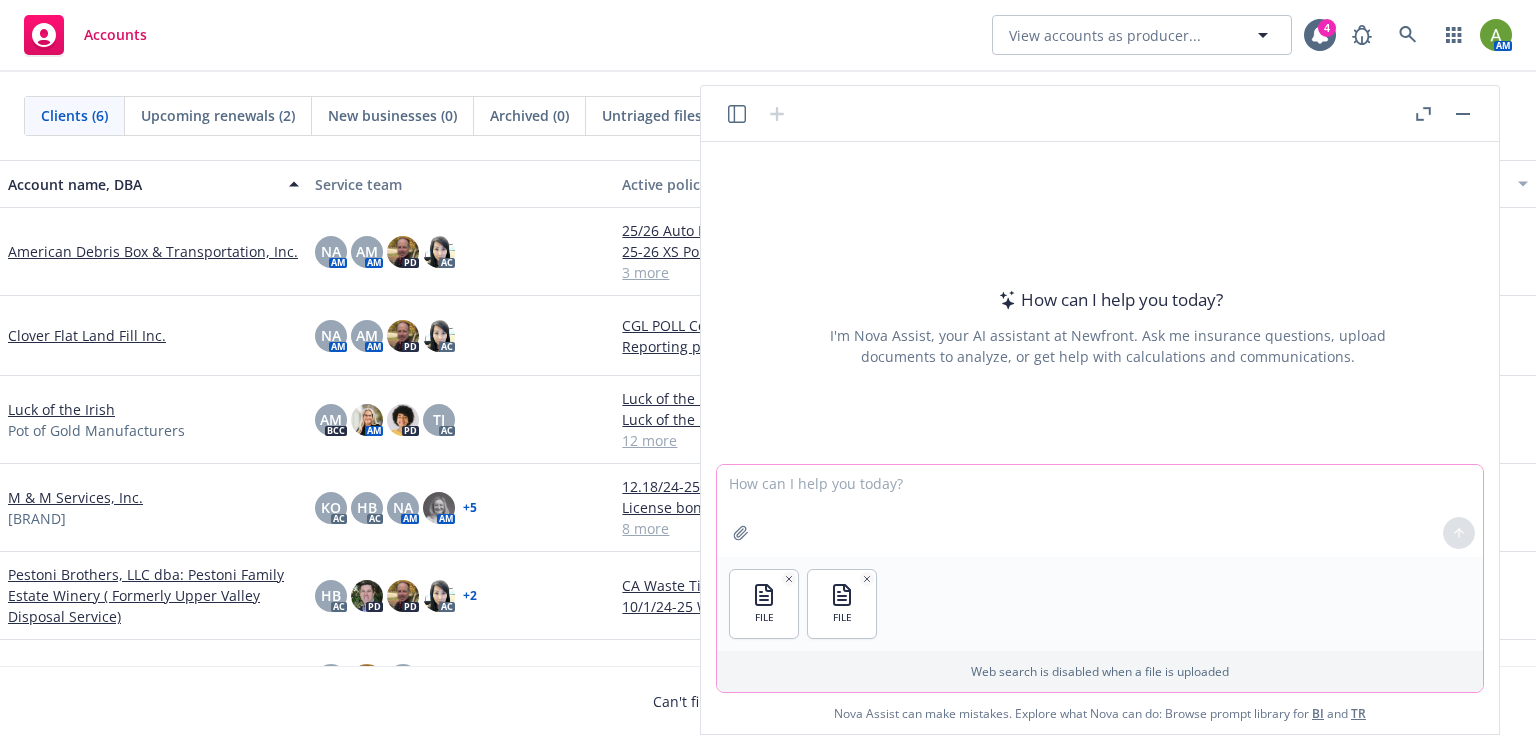 click at bounding box center (1100, 511) 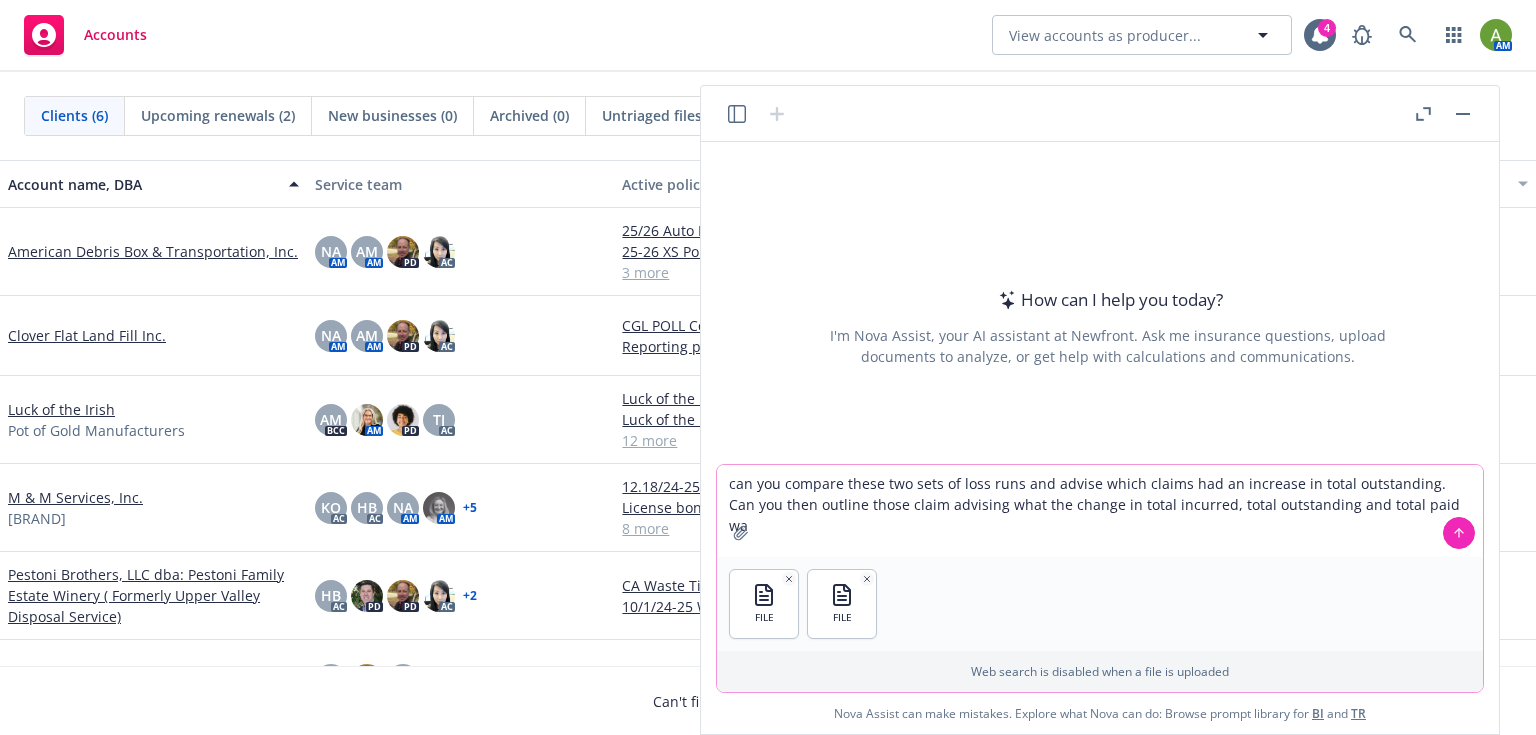 type on "can you compare these two sets of loss runs and advise which claims had an increase in total outstanding. Can you then outline those claim advising what the change in total incurred, total outstanding and total paid was" 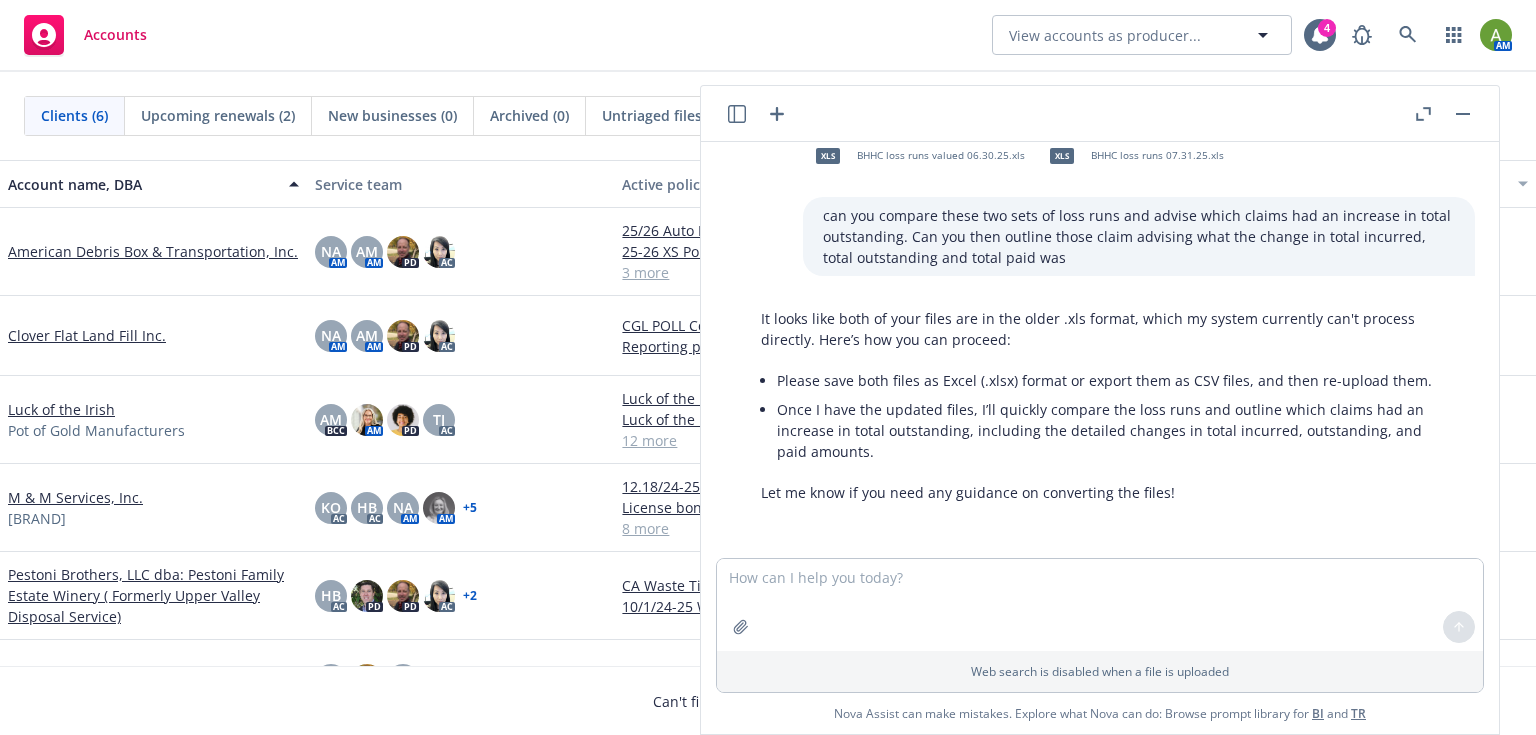 scroll, scrollTop: 0, scrollLeft: 0, axis: both 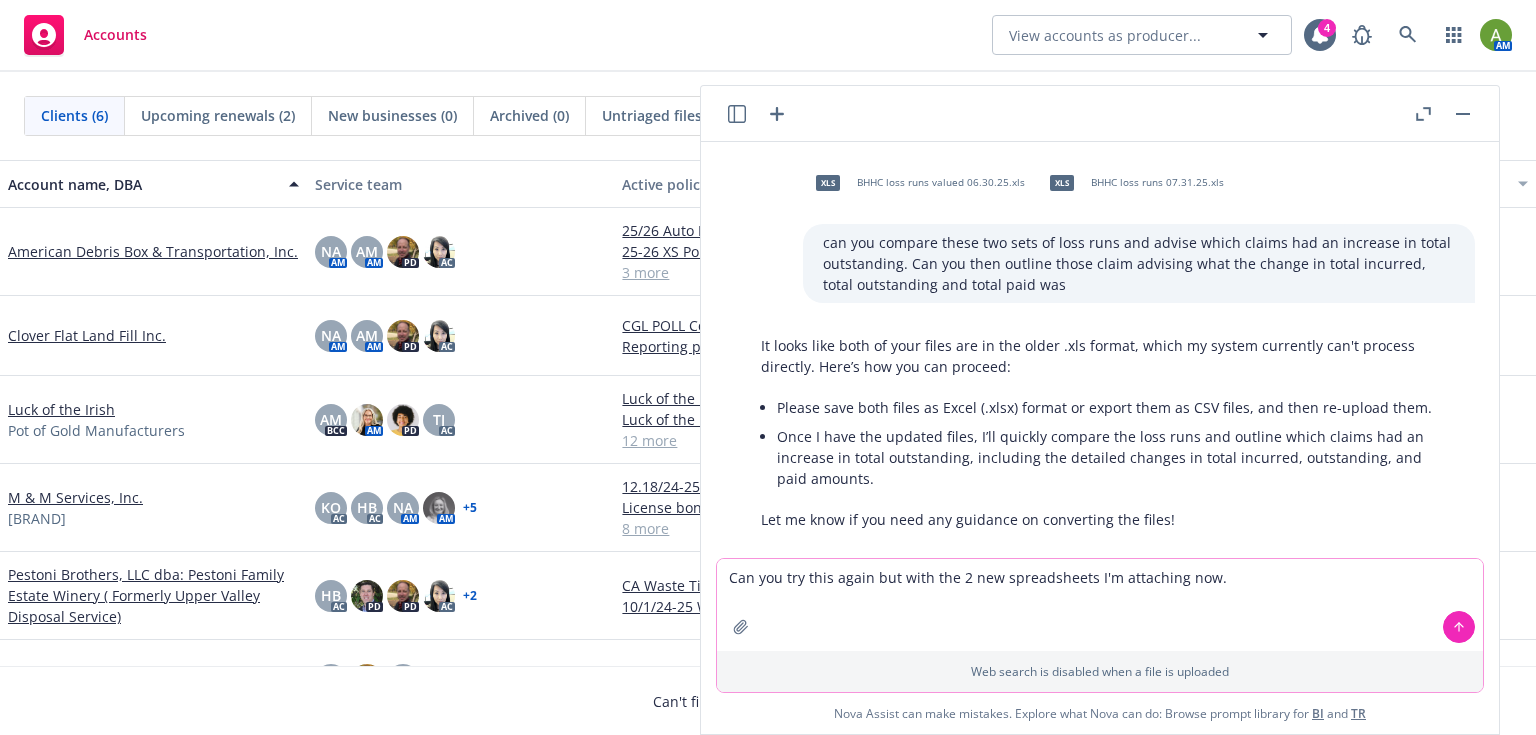 type on "Can you try this again but with the 2 new spreadsheets I'm attaching now." 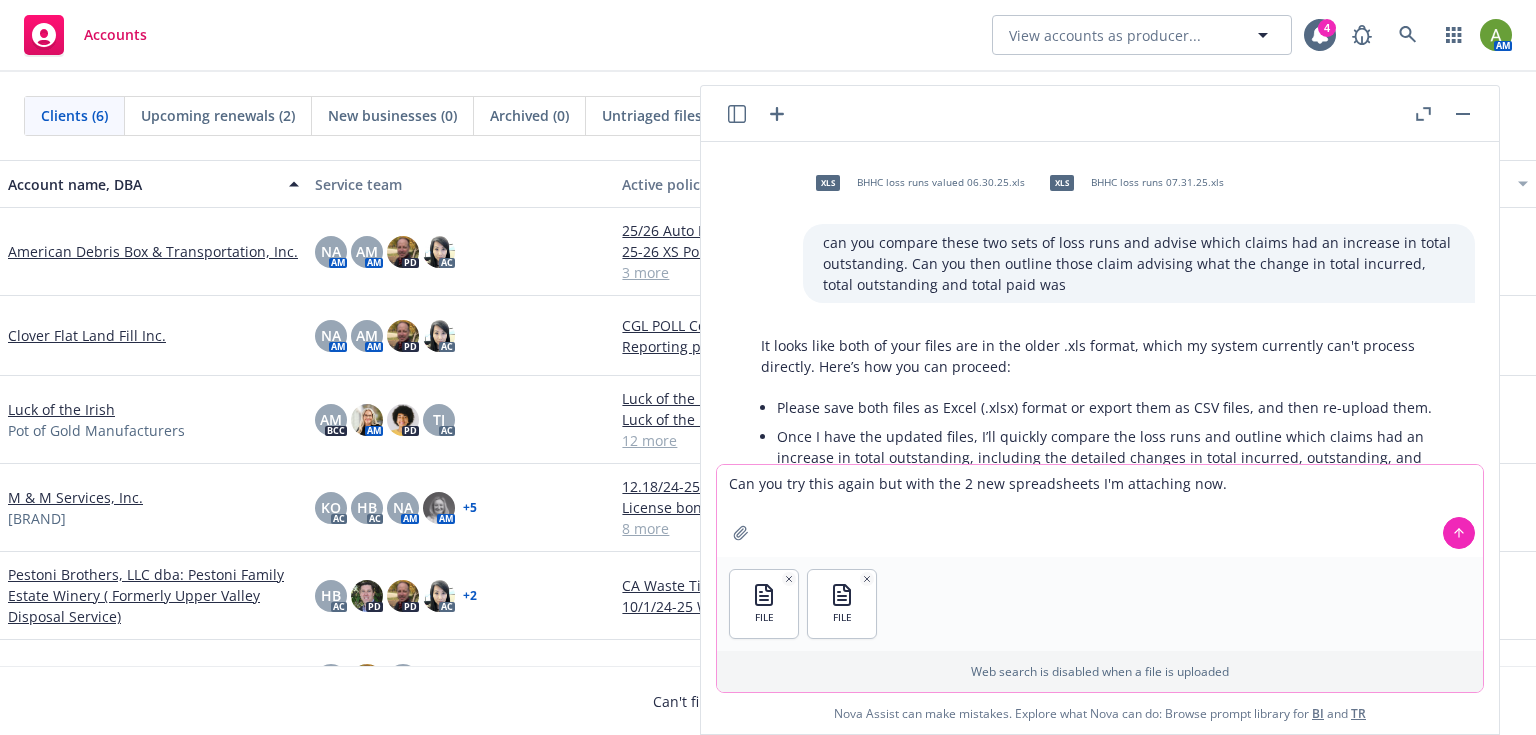 click at bounding box center [1459, 533] 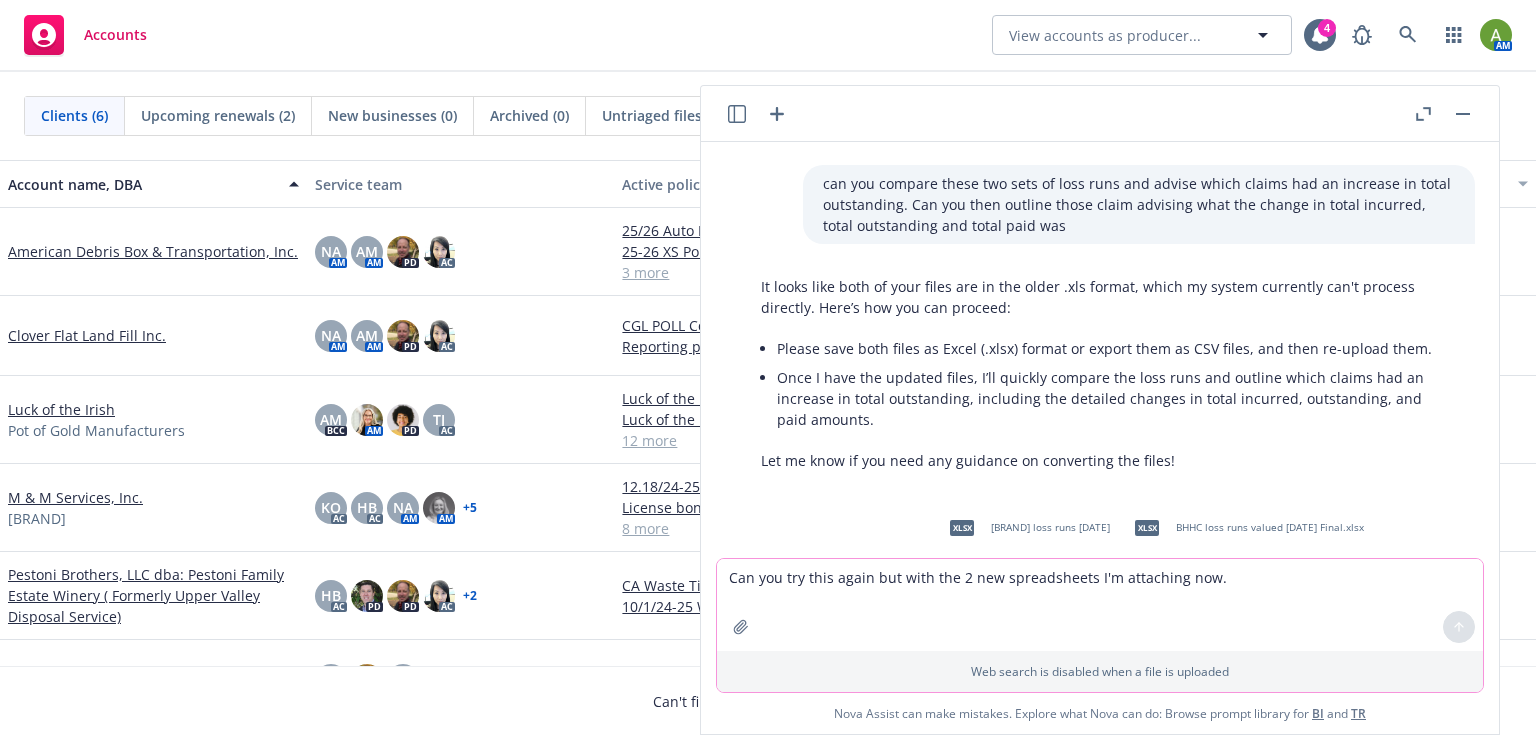 scroll, scrollTop: 0, scrollLeft: 0, axis: both 